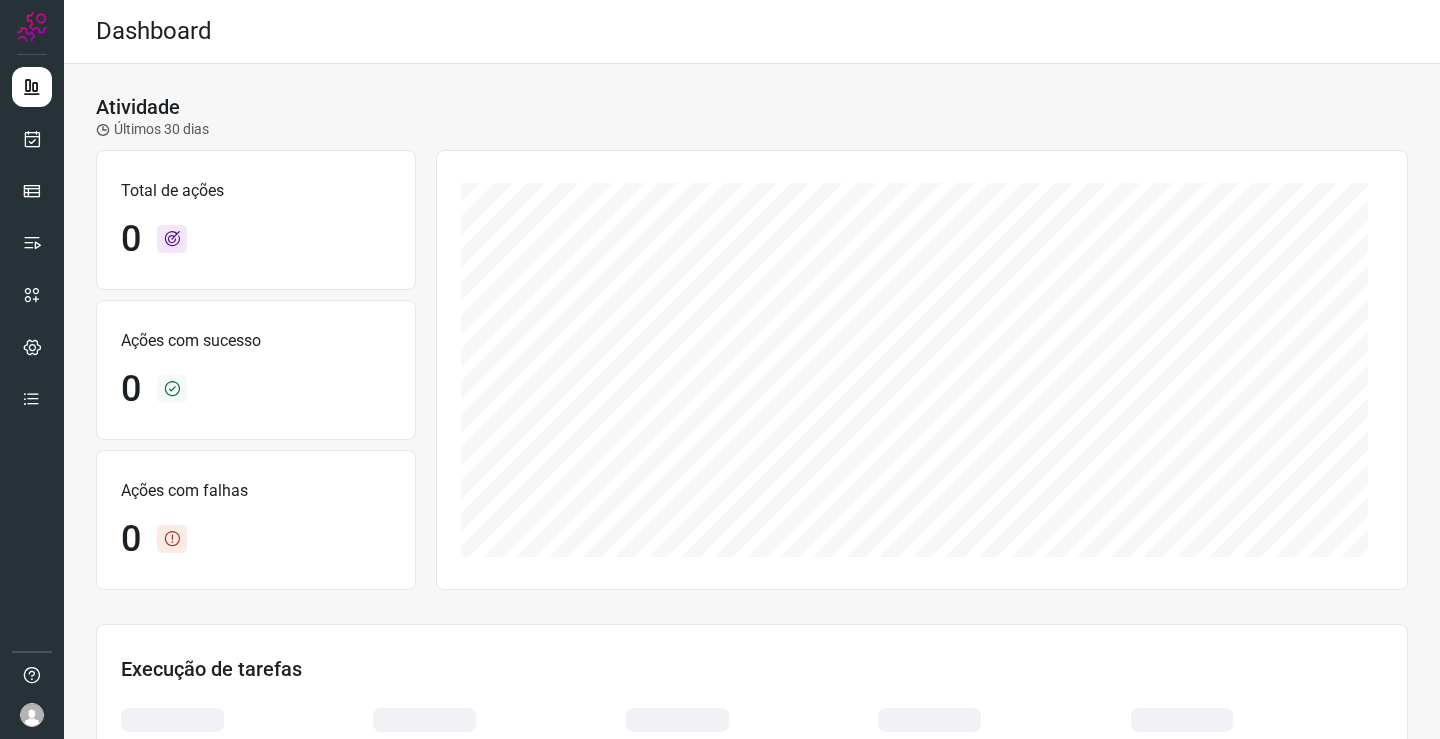 scroll, scrollTop: 0, scrollLeft: 0, axis: both 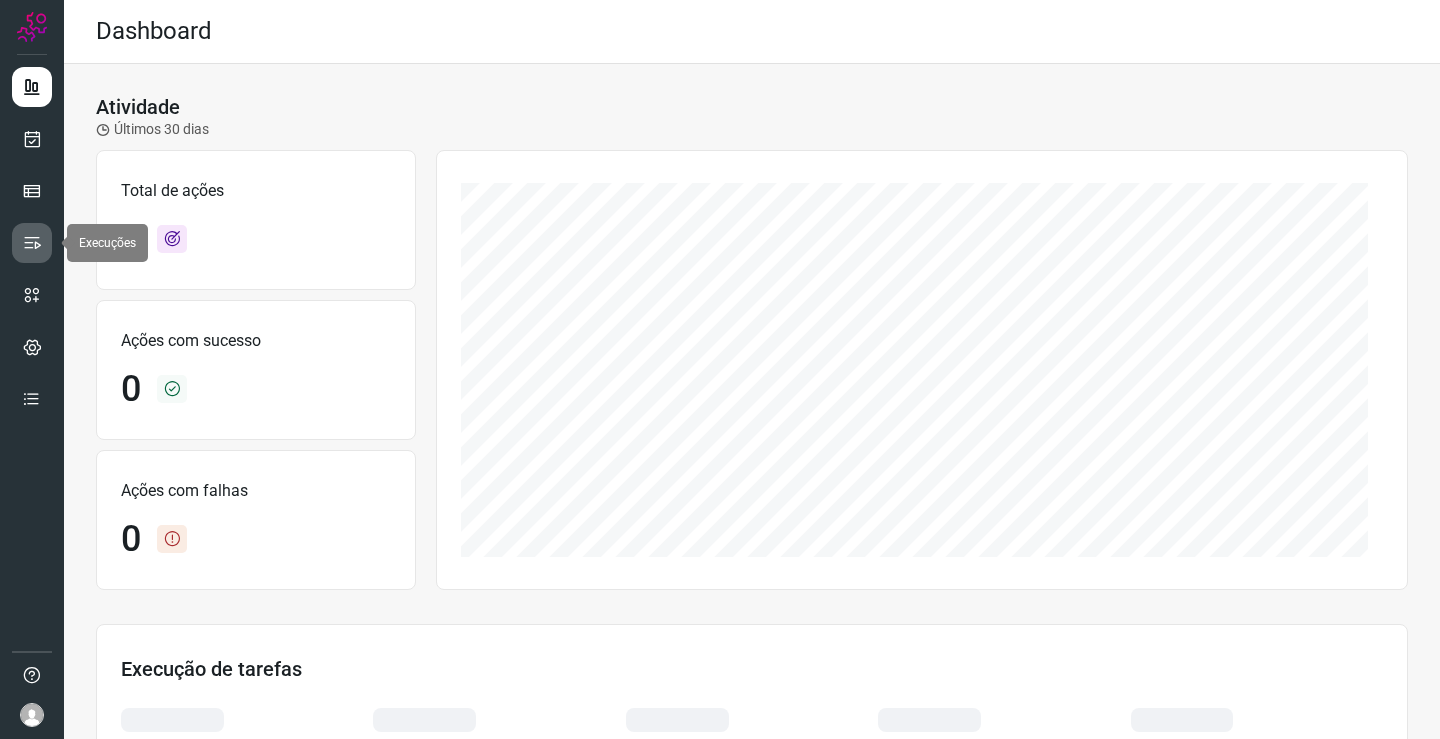 click at bounding box center (32, 243) 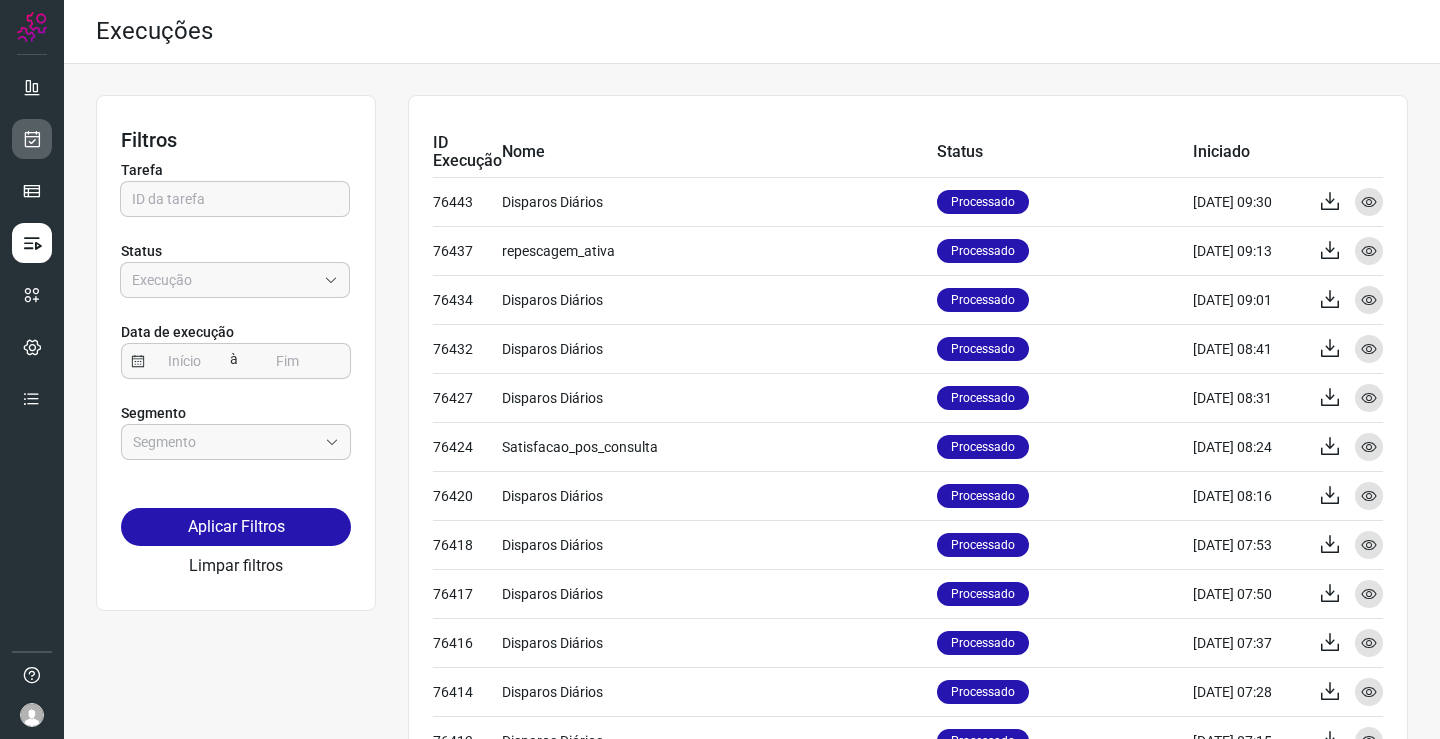 click at bounding box center [32, 139] 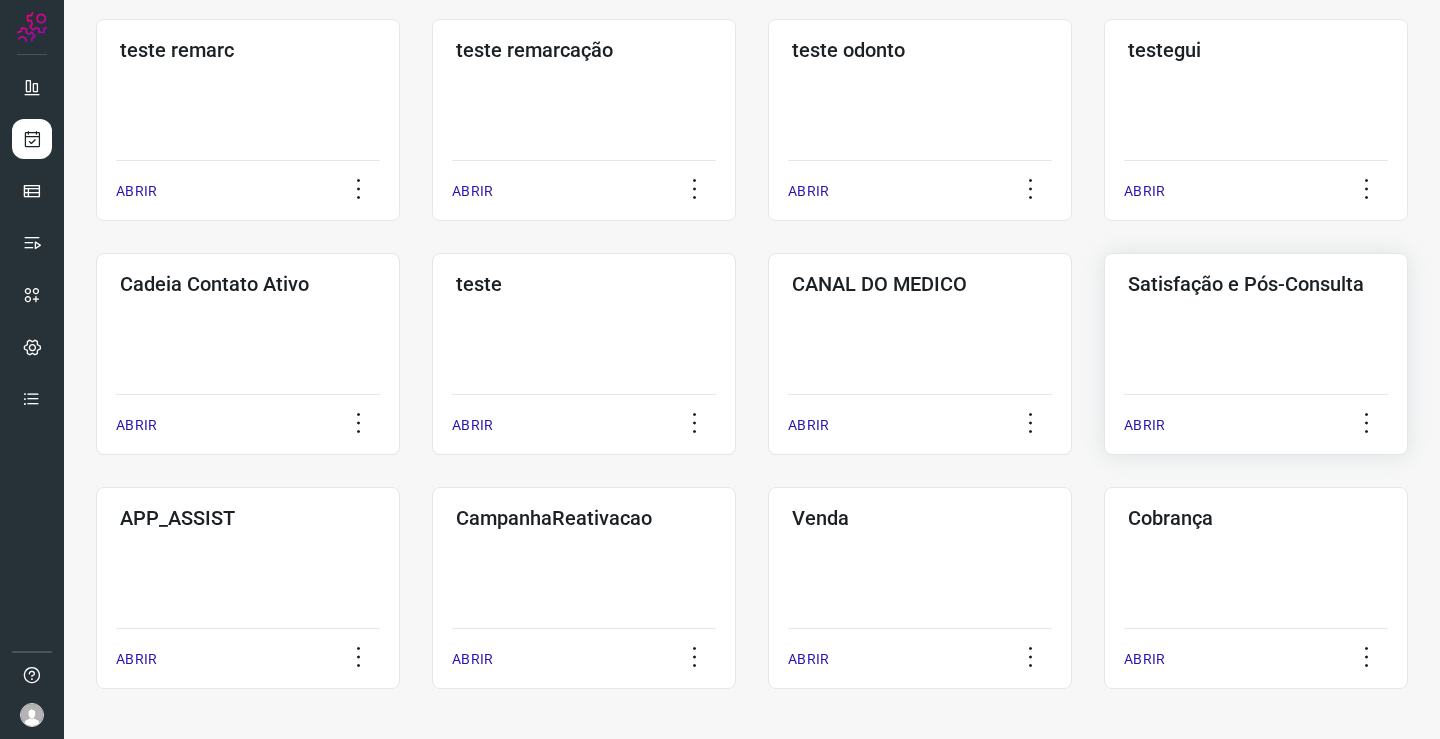 click on "Satisfação e Pós-Consulta  ABRIR" 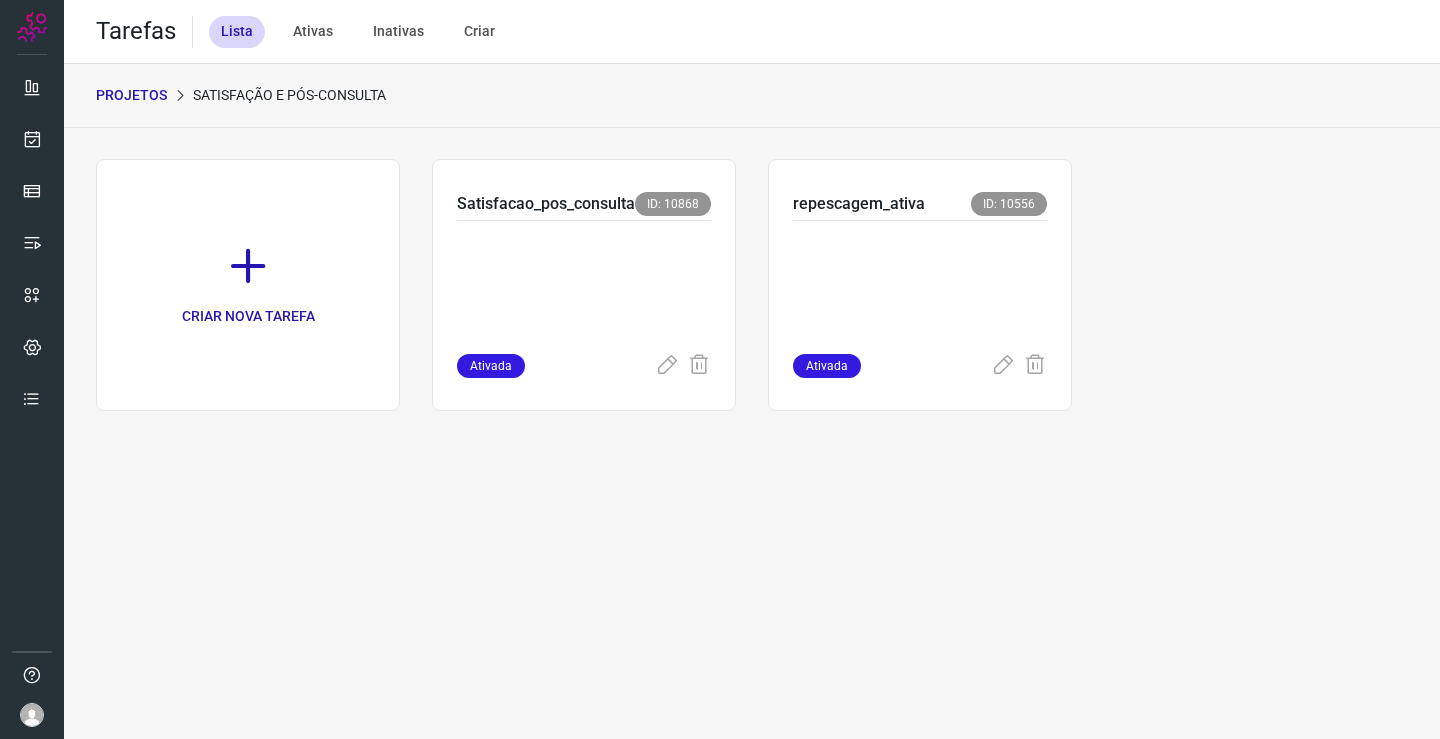 scroll, scrollTop: 0, scrollLeft: 0, axis: both 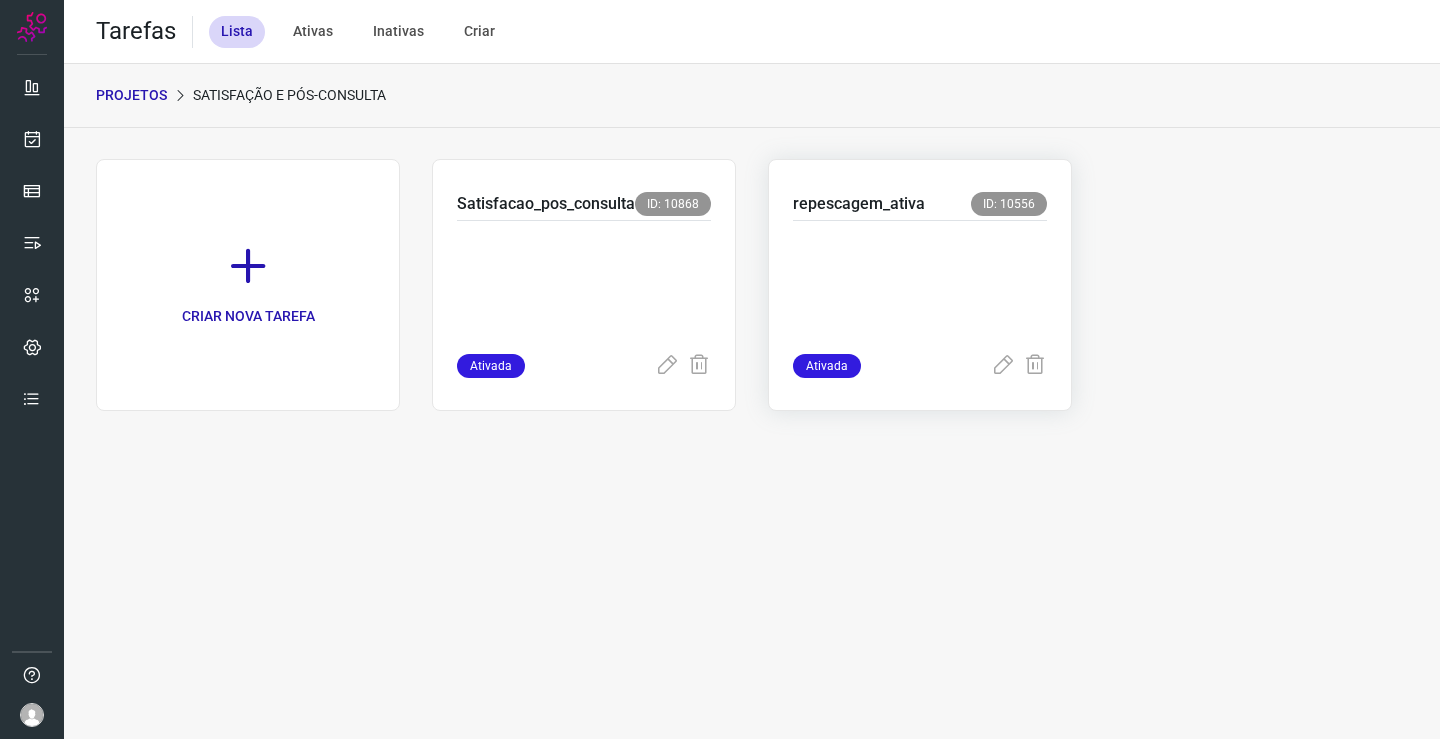 click at bounding box center (920, 283) 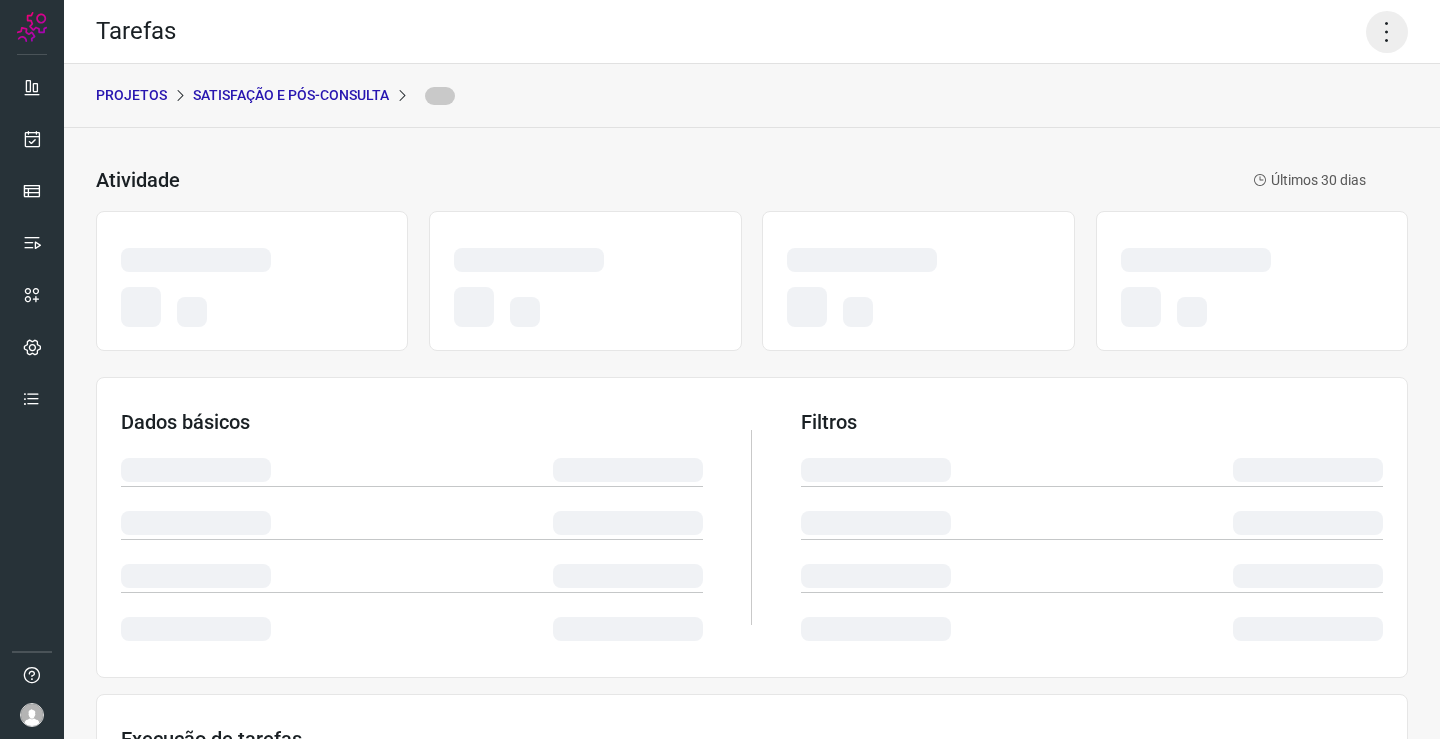 click 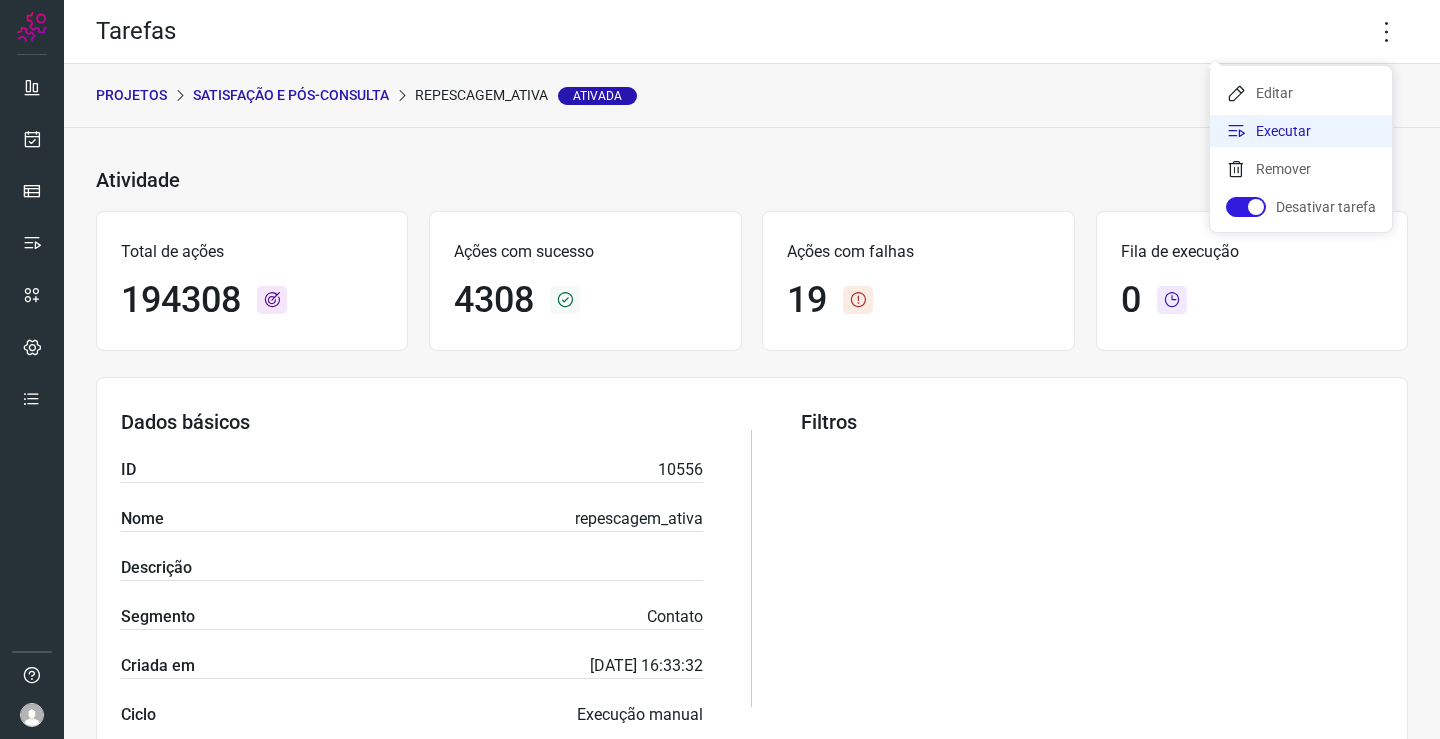 click on "Executar" 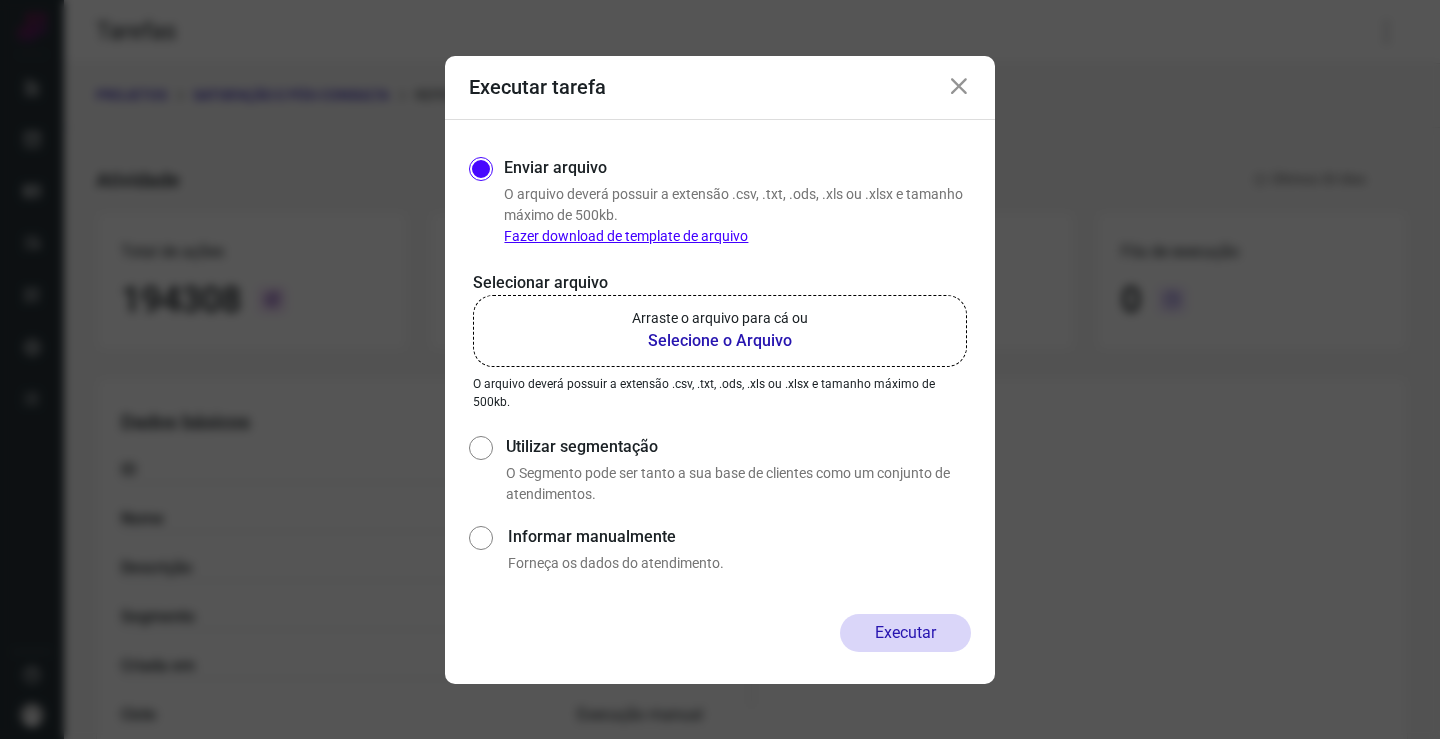 click on "Selecione o Arquivo" at bounding box center (720, 341) 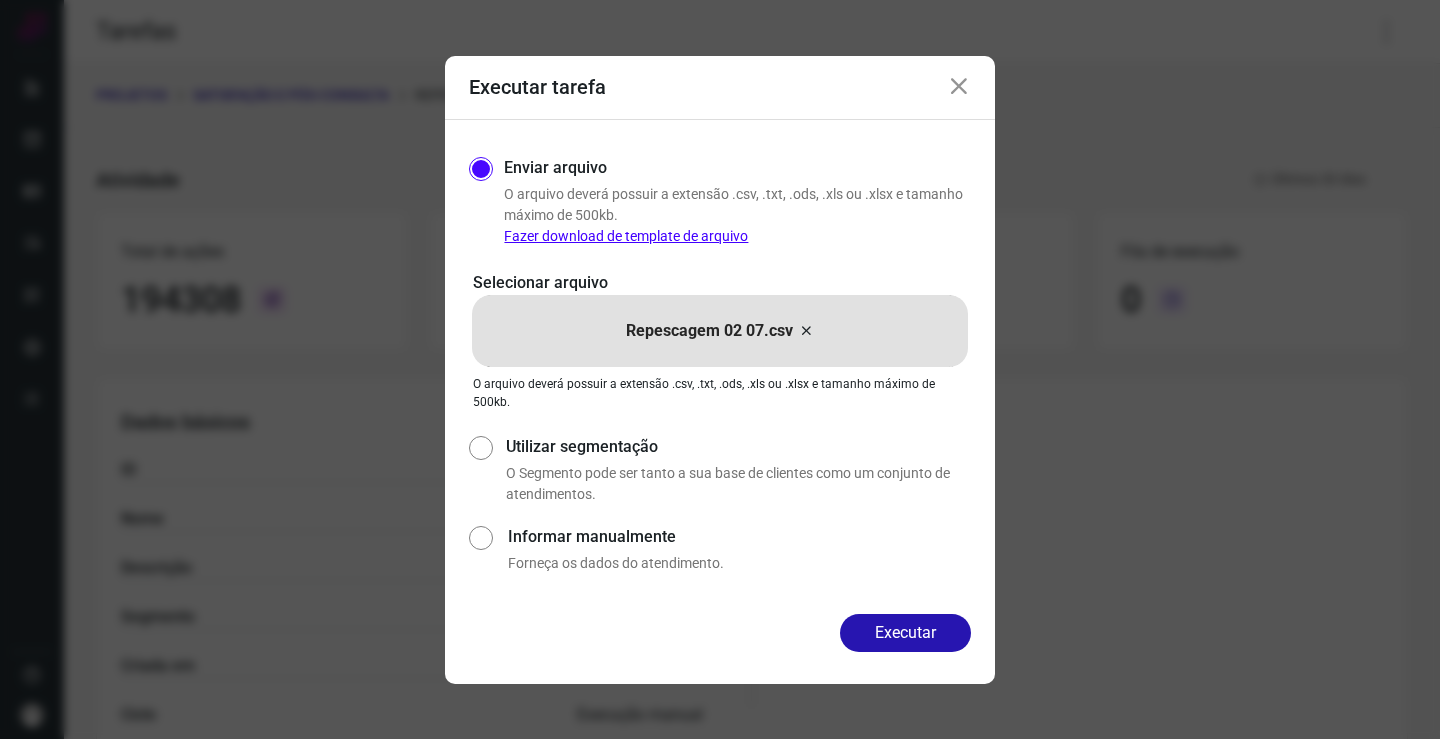 click at bounding box center (959, 87) 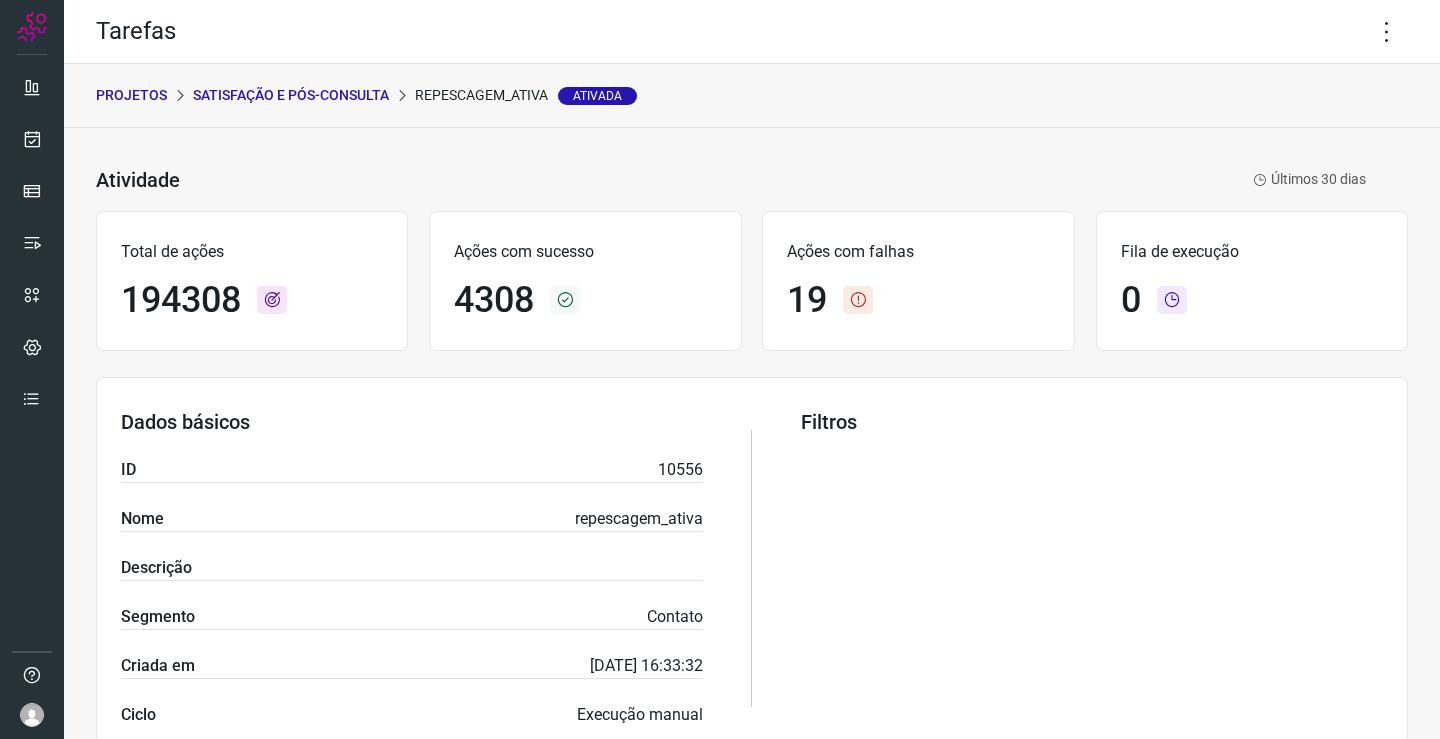 click on "Tarefas" at bounding box center [752, 32] 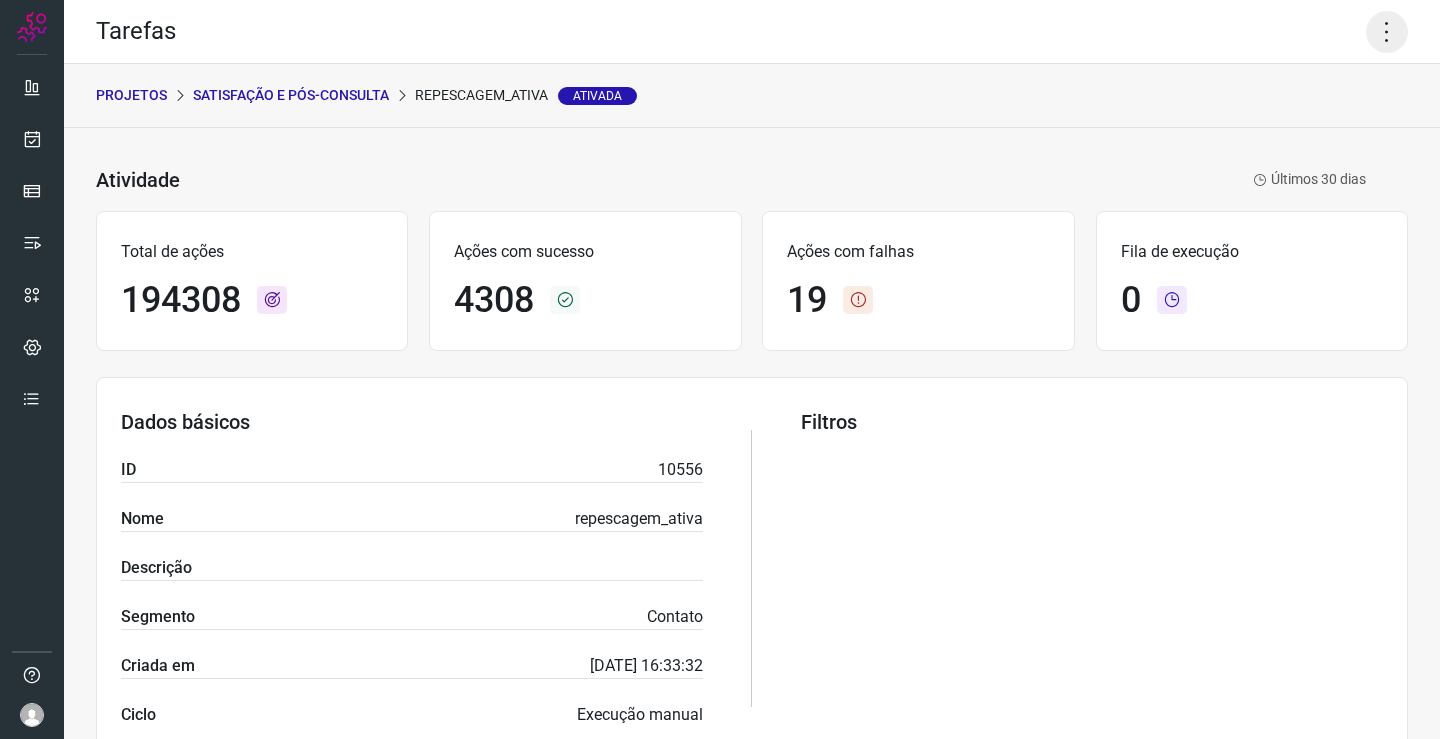 click 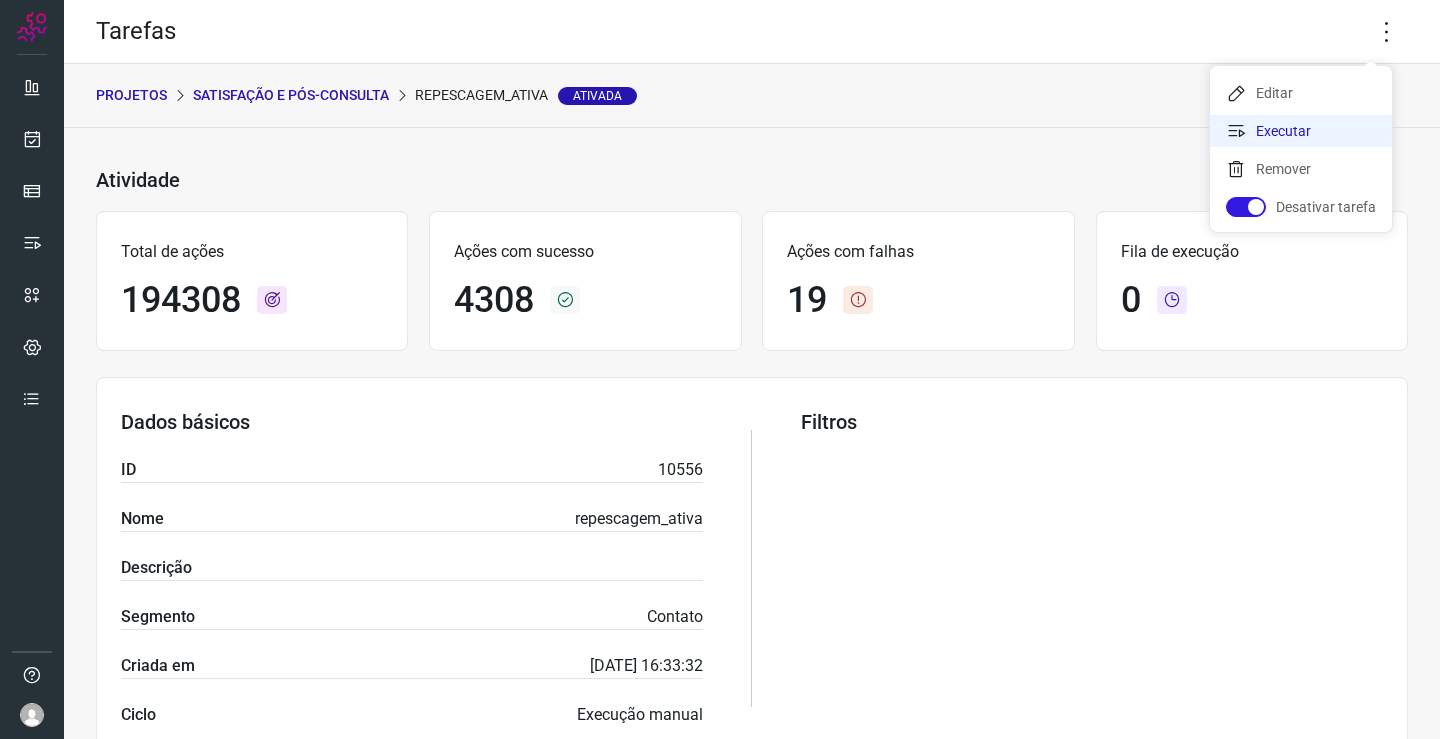 drag, startPoint x: 1324, startPoint y: 128, endPoint x: 1314, endPoint y: 132, distance: 10.770329 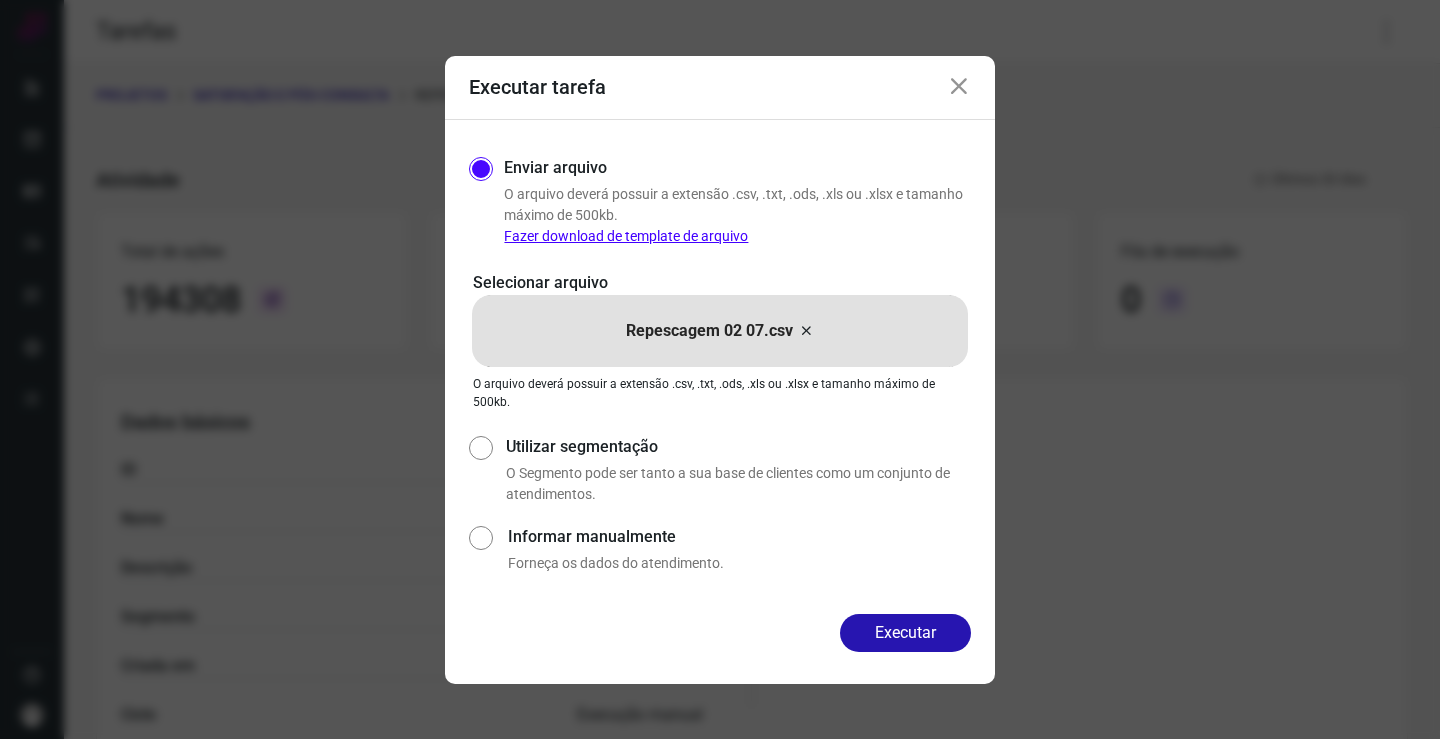 click at bounding box center [959, 87] 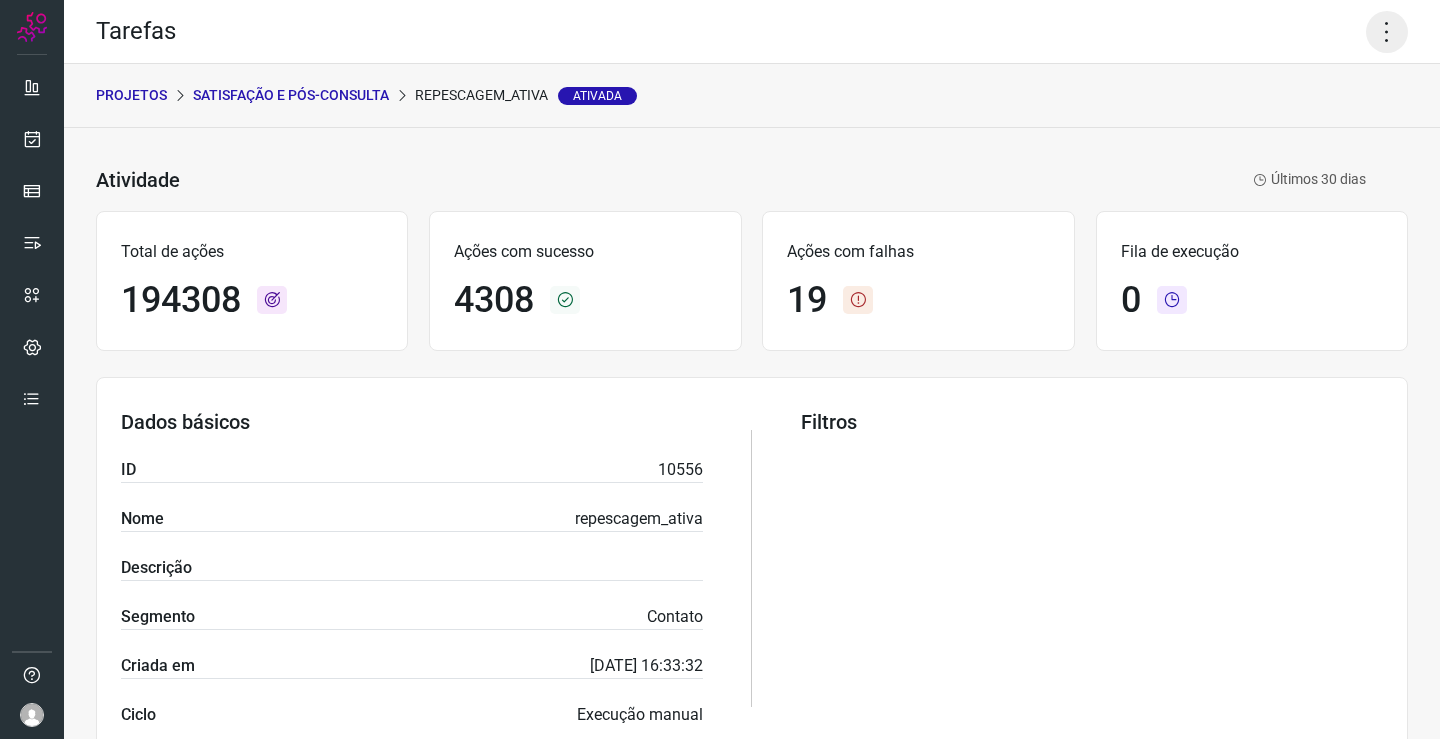 click 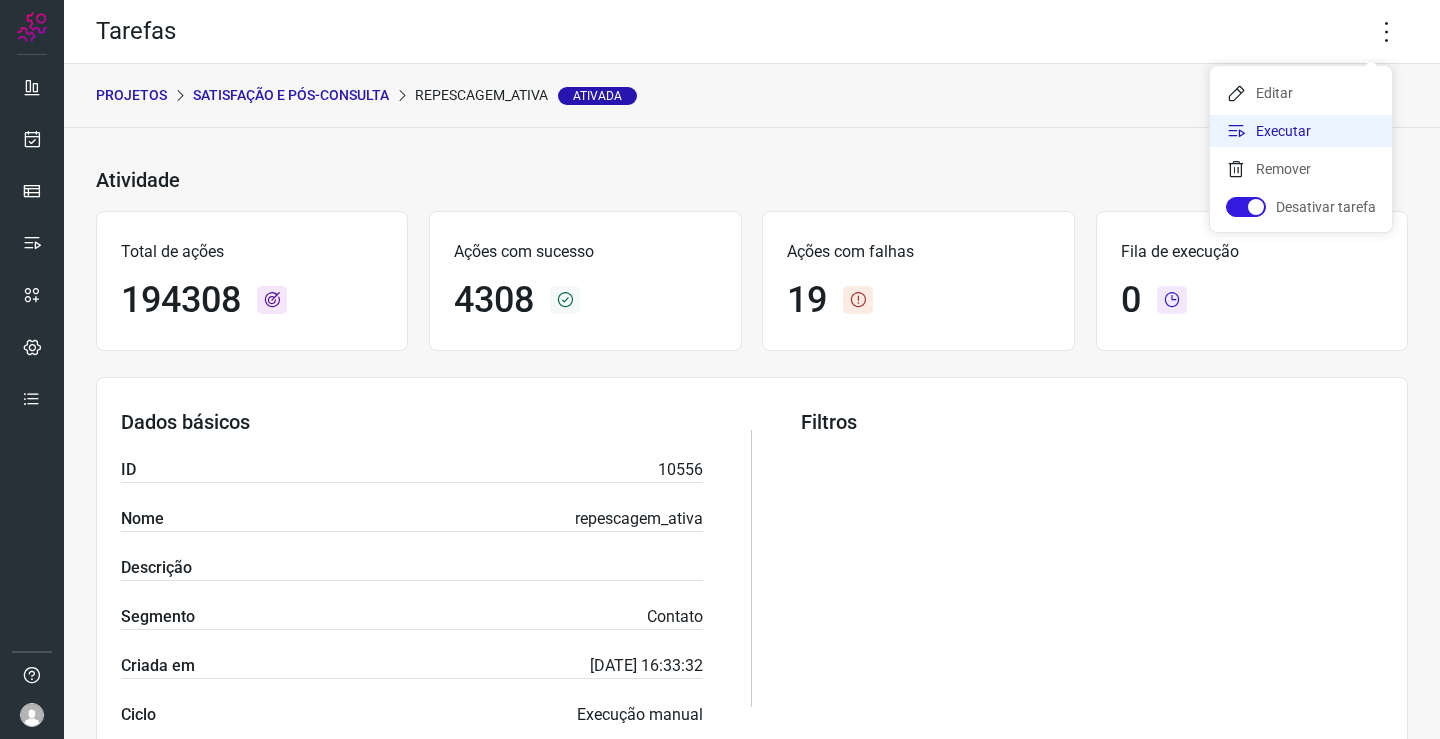 click on "Executar" 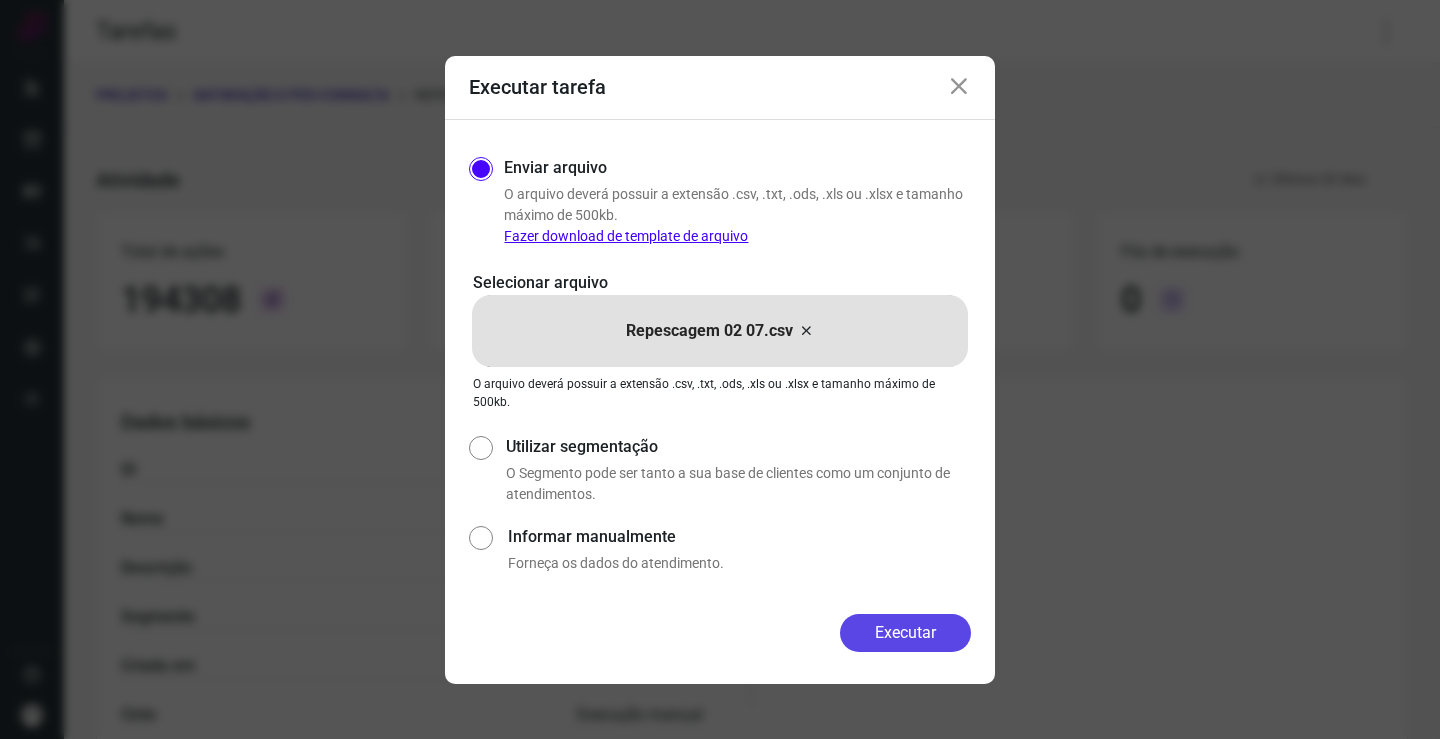 click on "Executar" at bounding box center [905, 633] 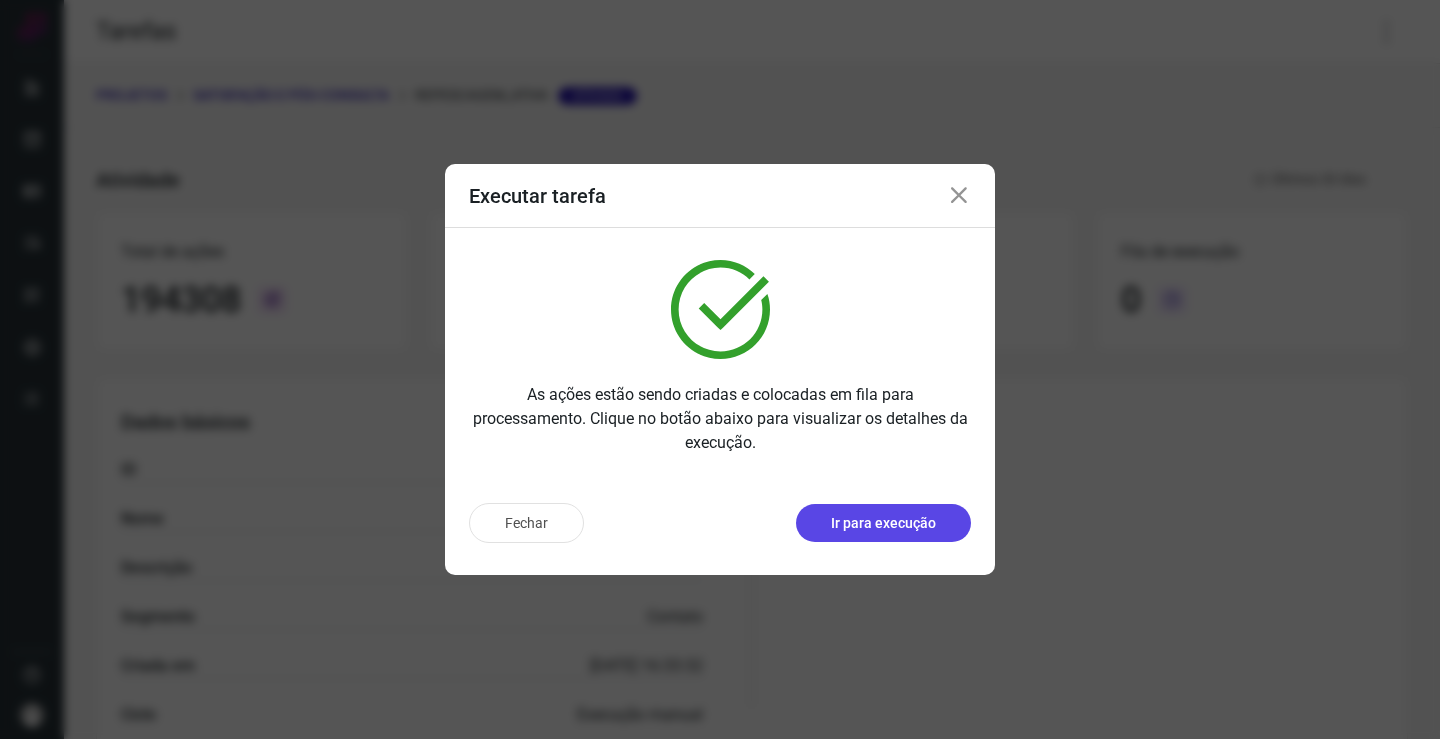 click on "Ir para execução" at bounding box center [883, 523] 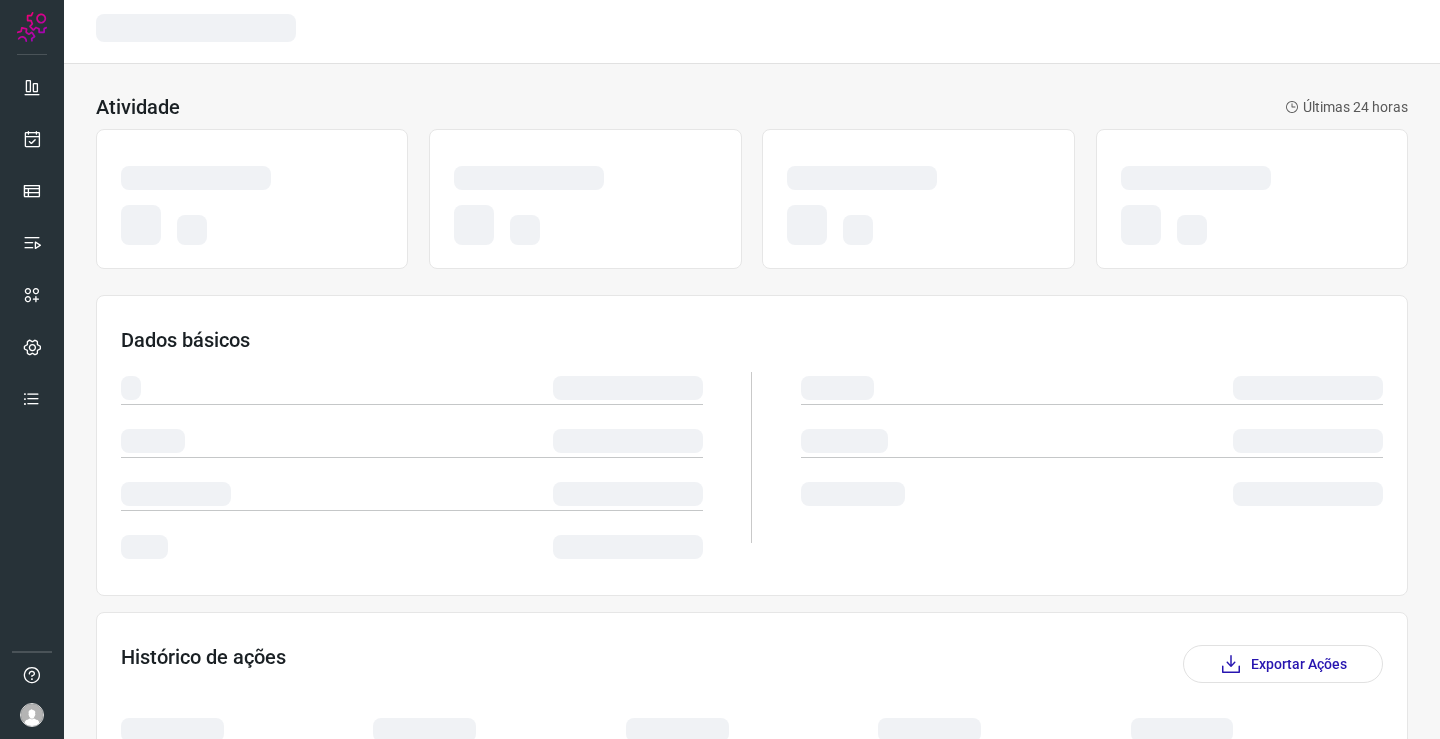 scroll, scrollTop: 0, scrollLeft: 0, axis: both 